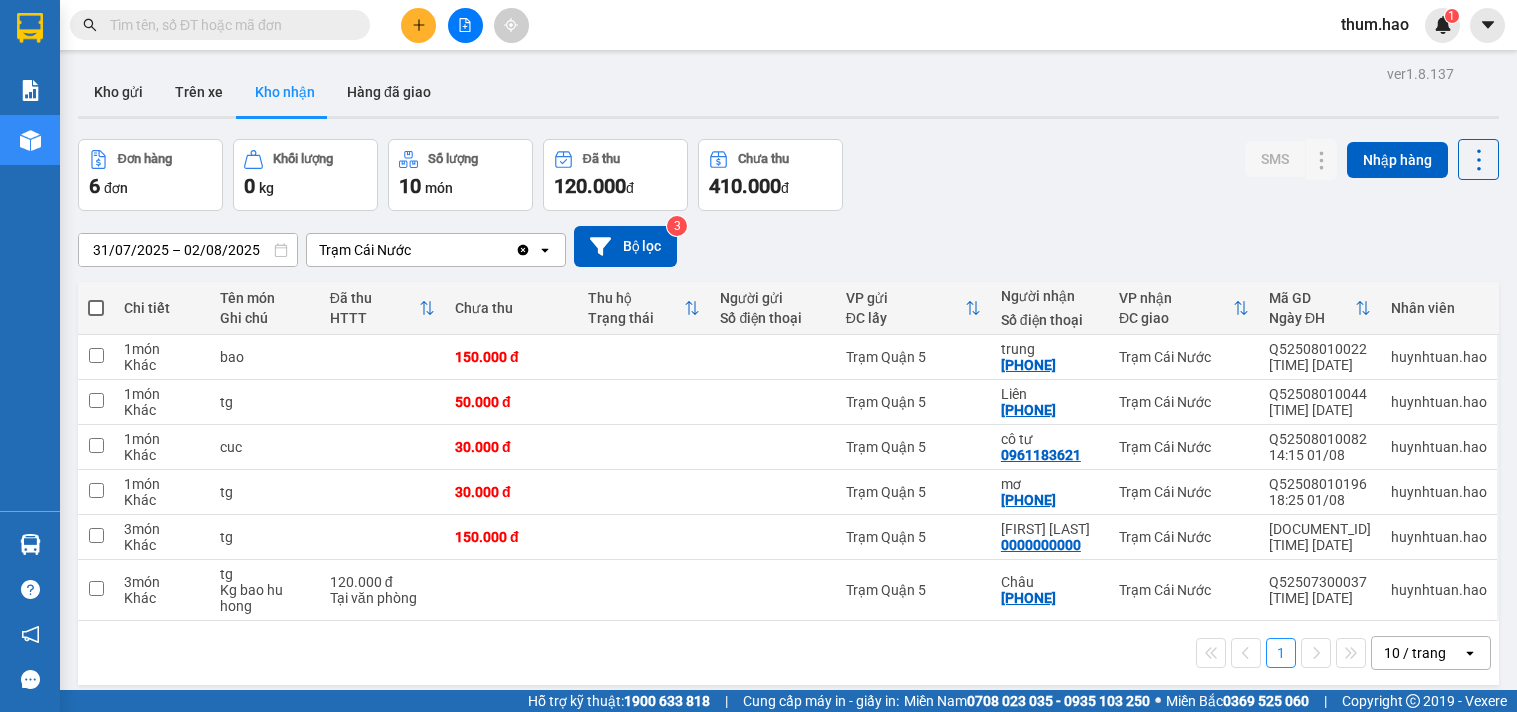 scroll, scrollTop: 0, scrollLeft: 0, axis: both 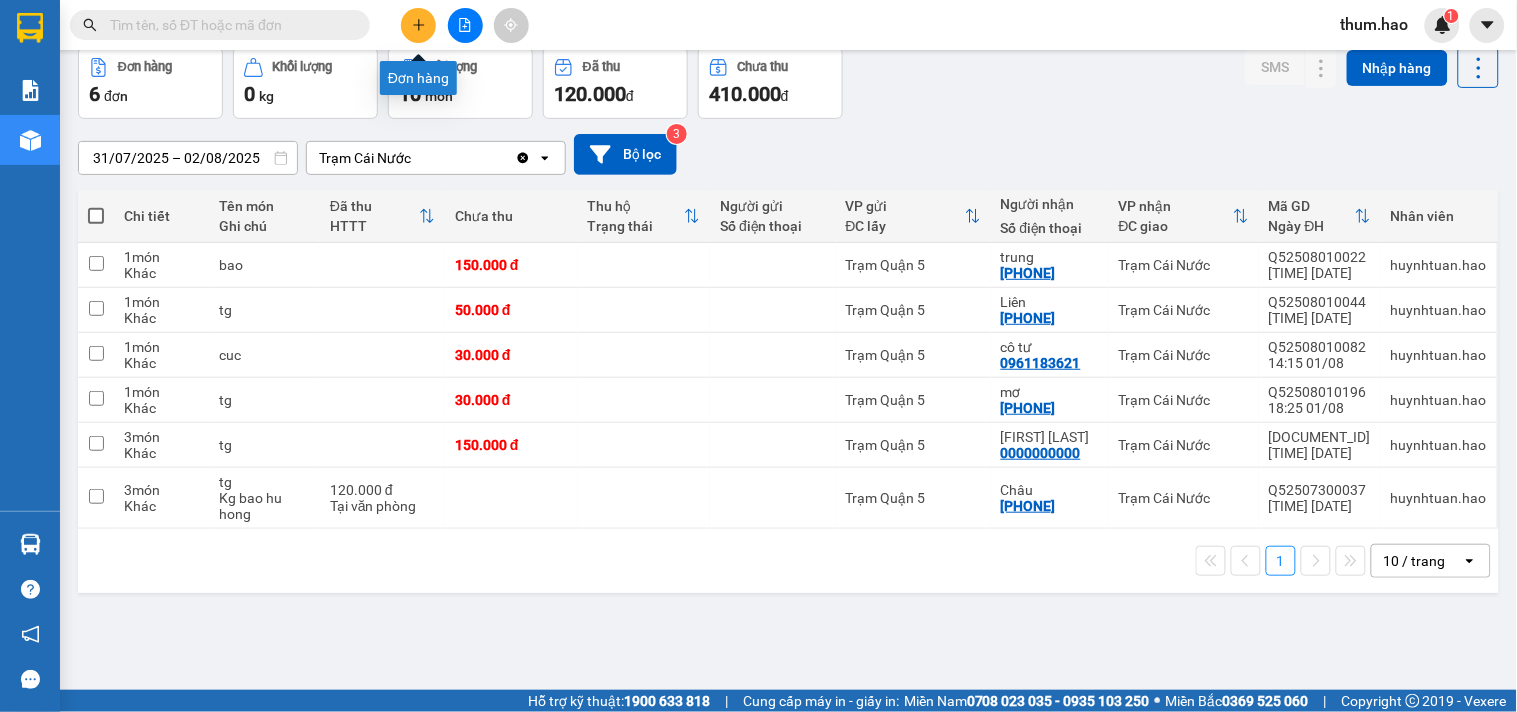 click at bounding box center [418, 25] 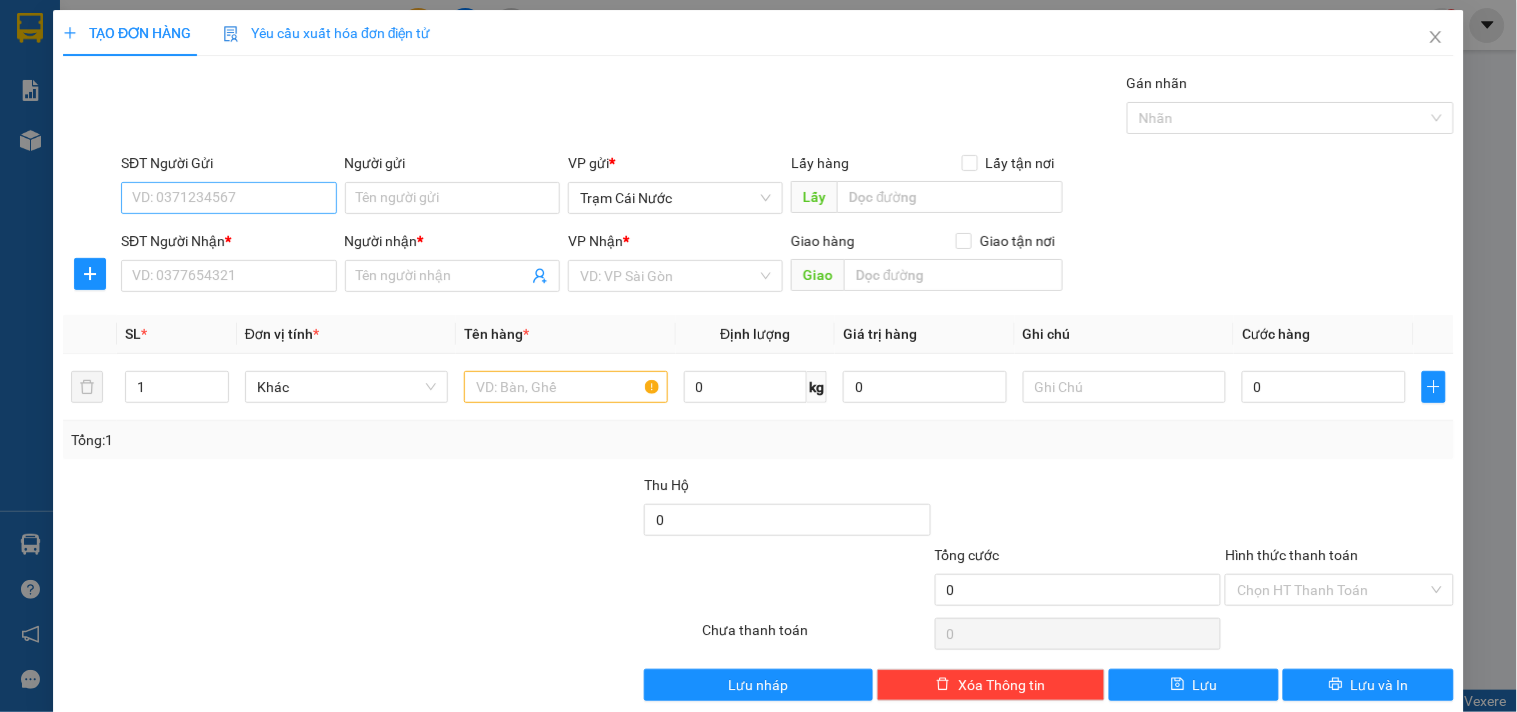 scroll, scrollTop: 0, scrollLeft: 0, axis: both 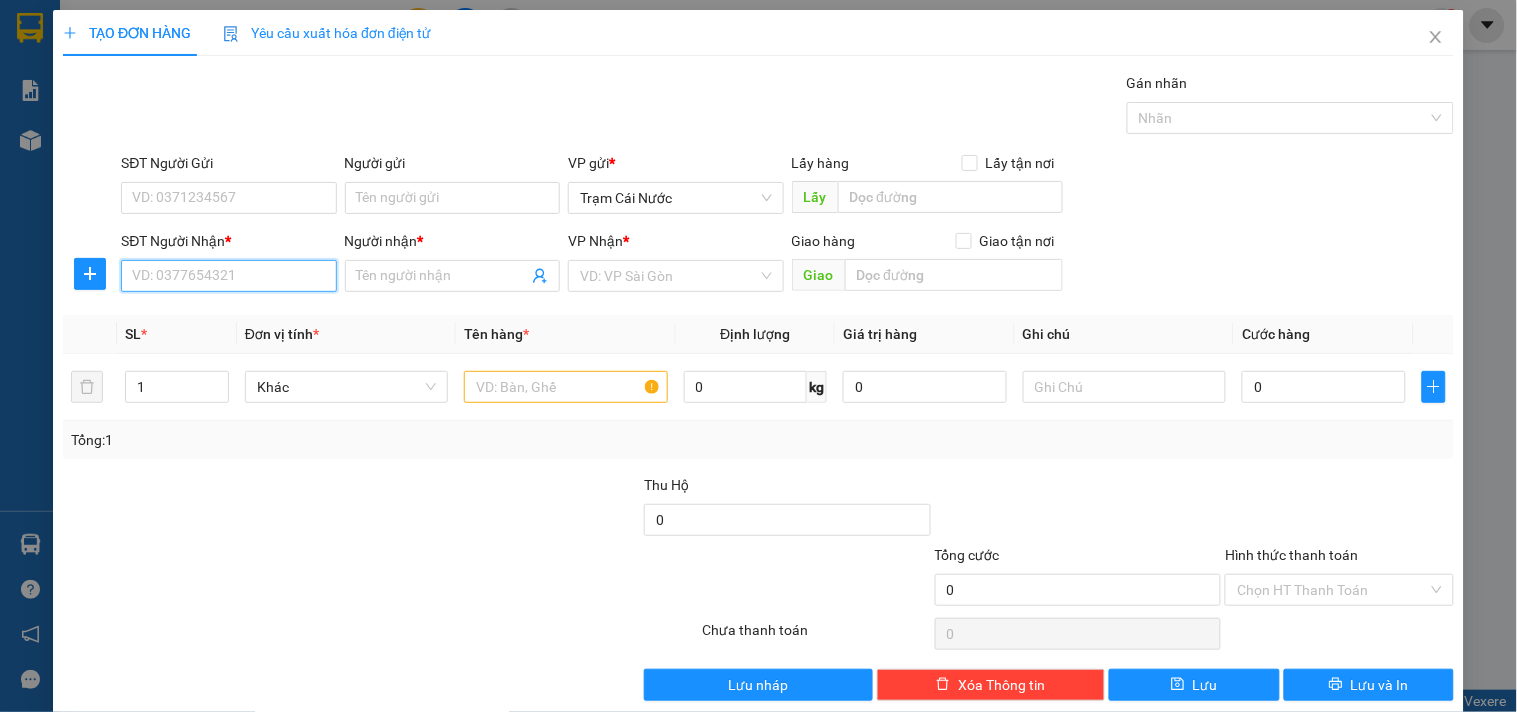 click on "SĐT Người Nhận  *" at bounding box center (228, 276) 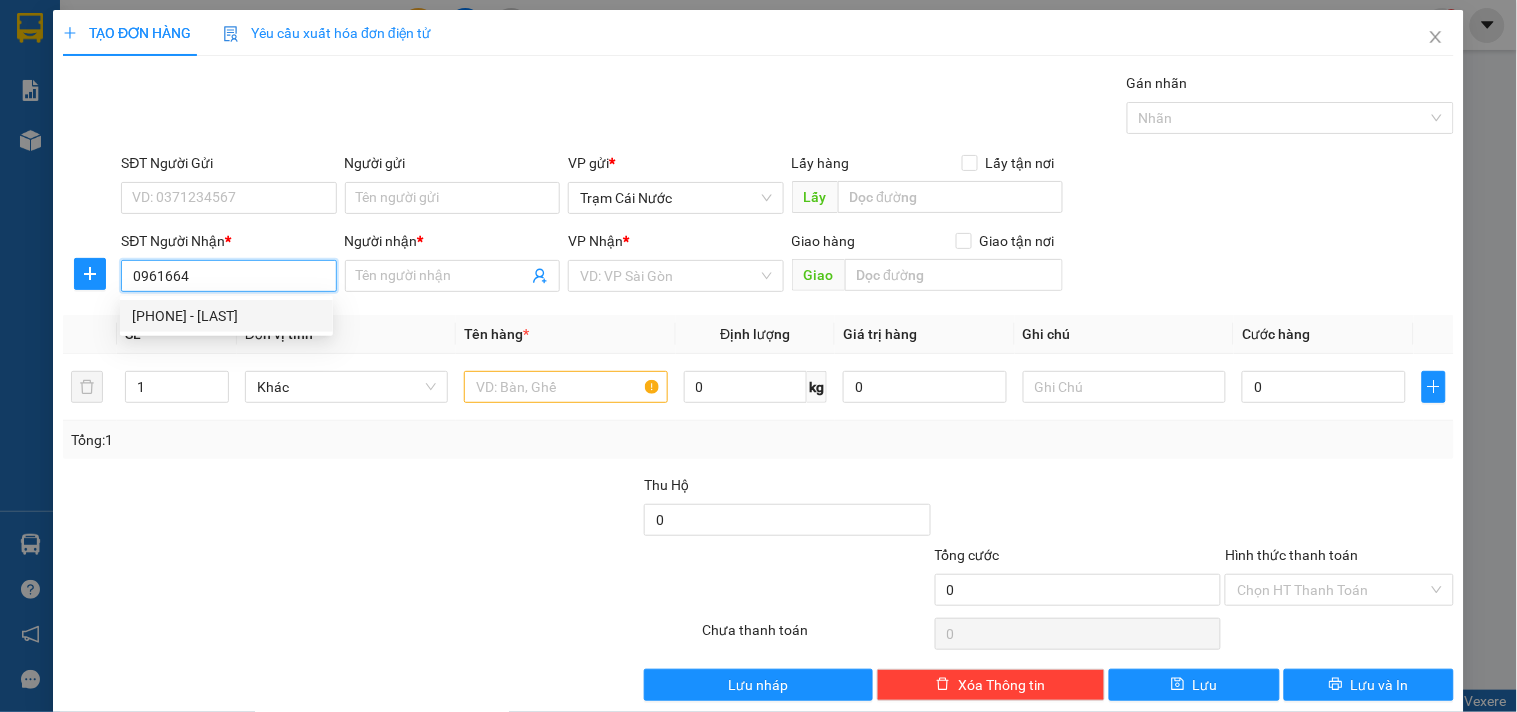 click on "[PHONE] - [LAST]" at bounding box center (226, 316) 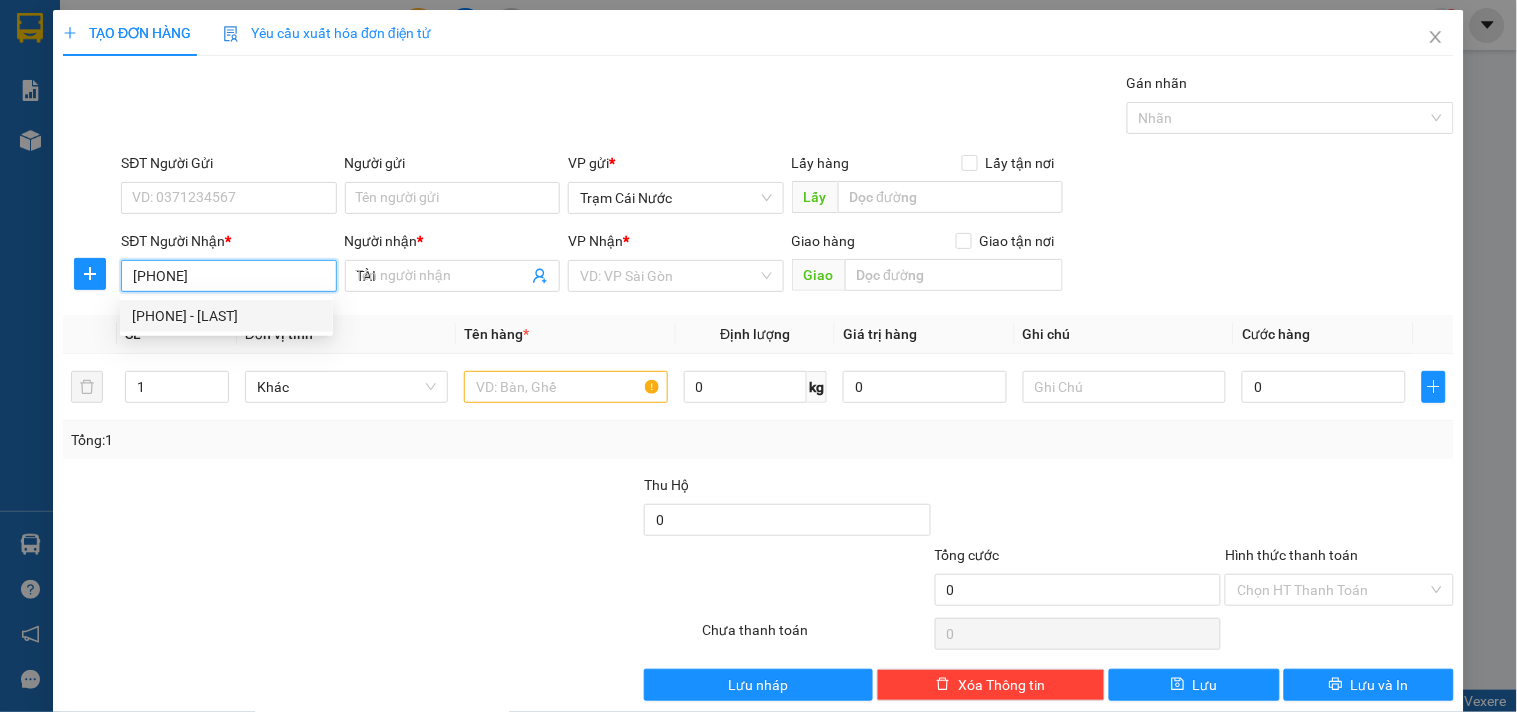 type on "70.000" 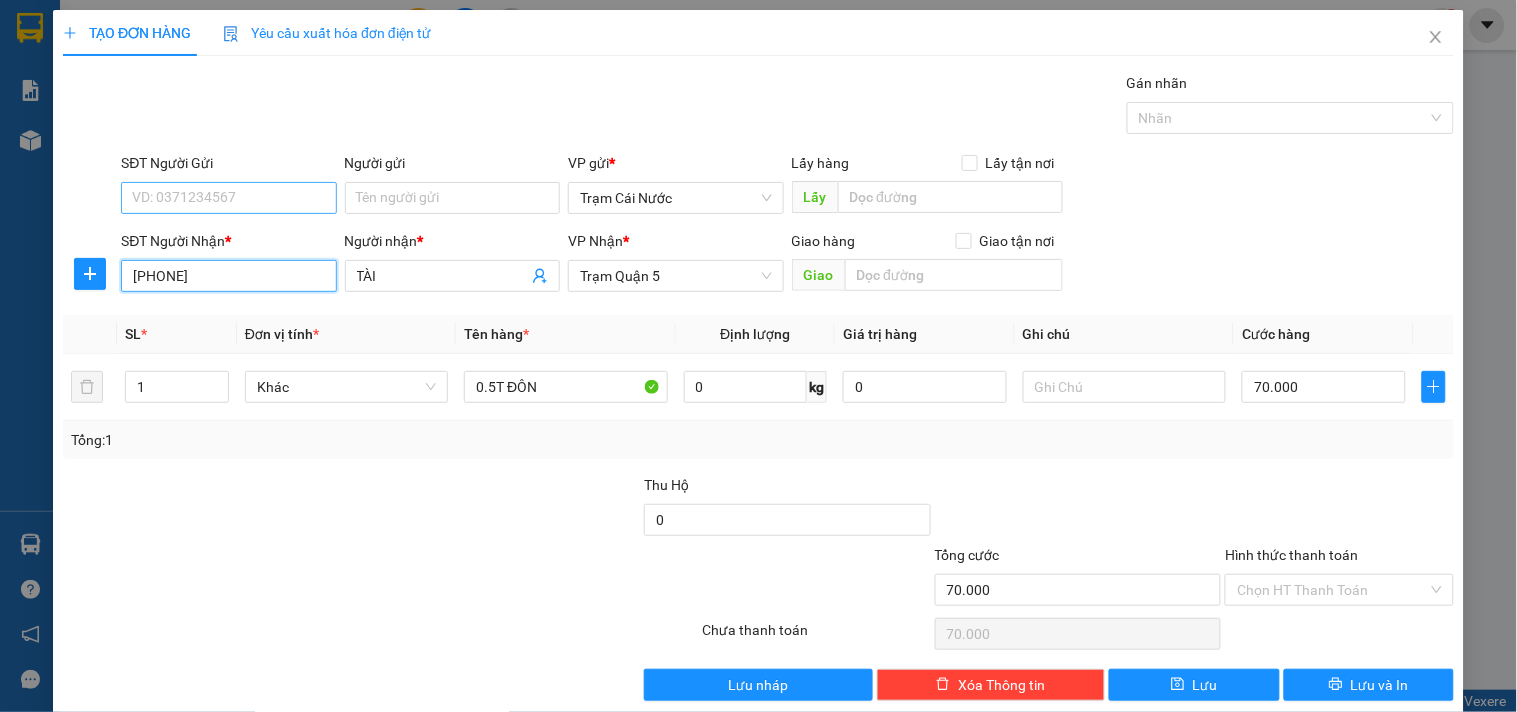 type on "[PHONE]" 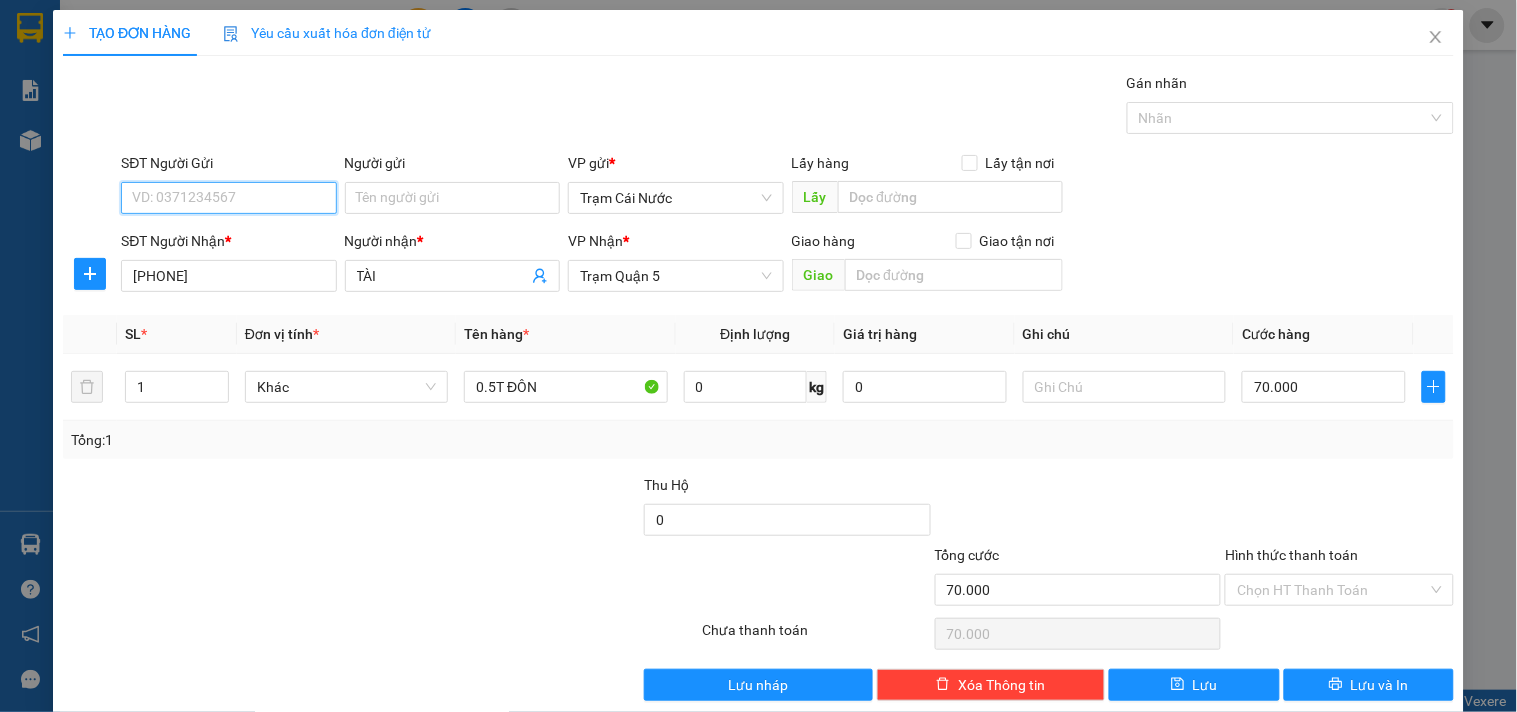 click on "SĐT Người Gửi" at bounding box center (228, 198) 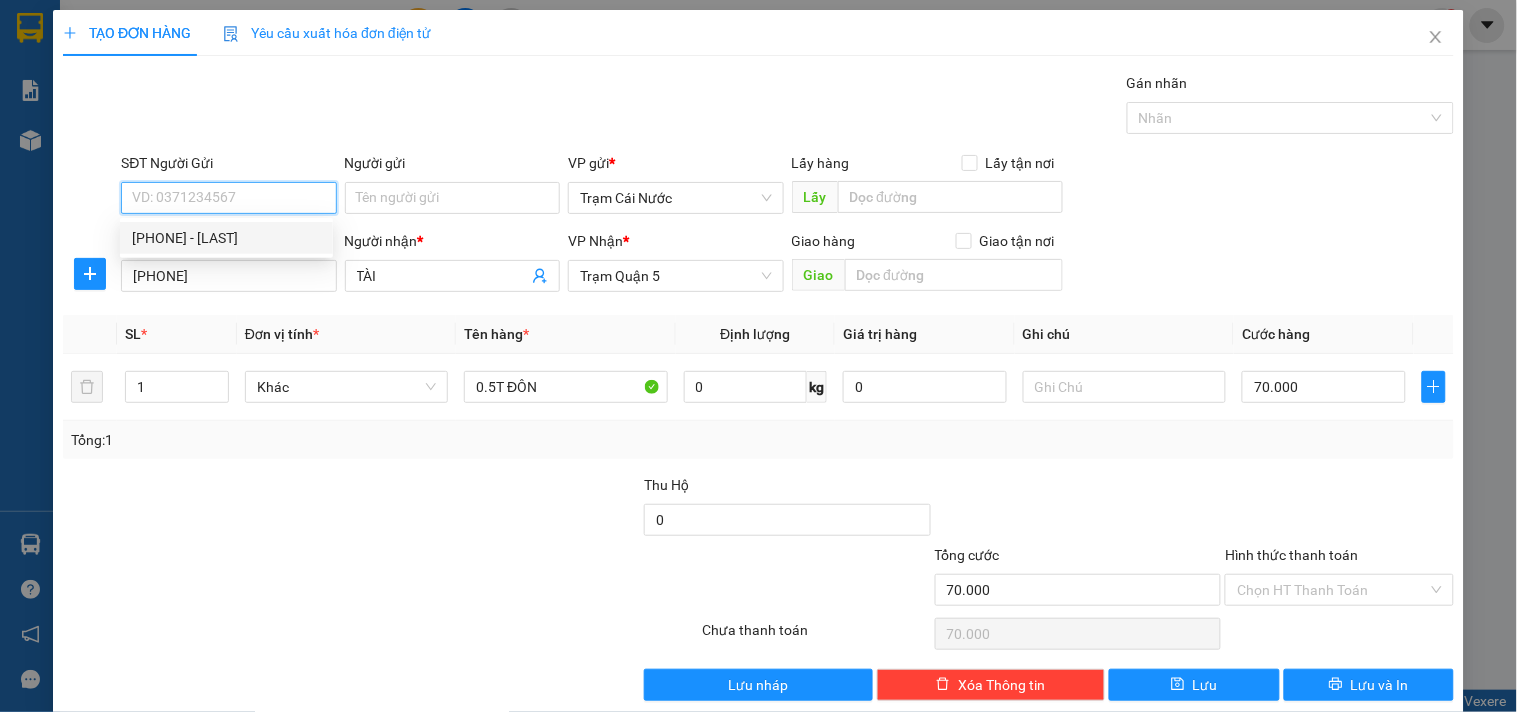 drag, startPoint x: 254, startPoint y: 228, endPoint x: 218, endPoint y: 238, distance: 37.363083 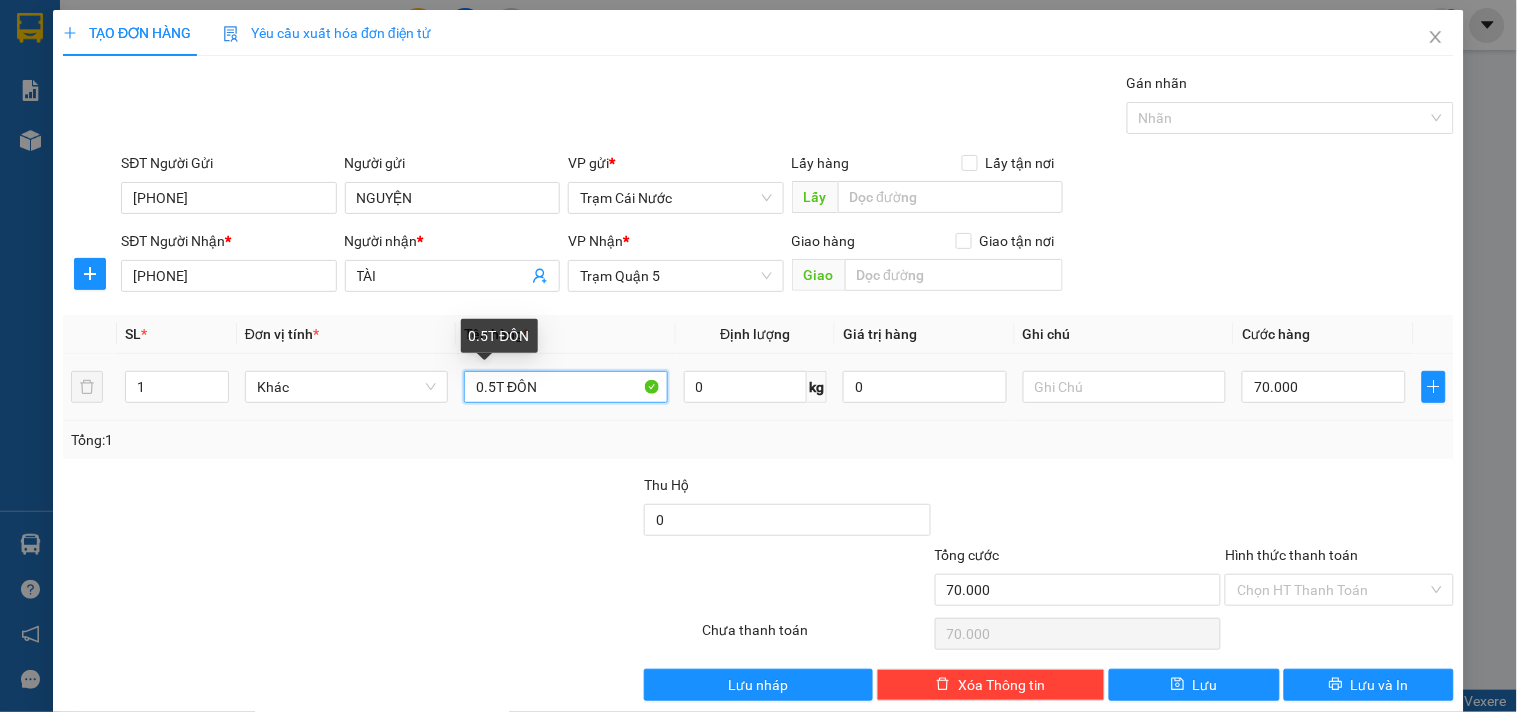 click on "0.5T ĐÔN" at bounding box center [565, 387] 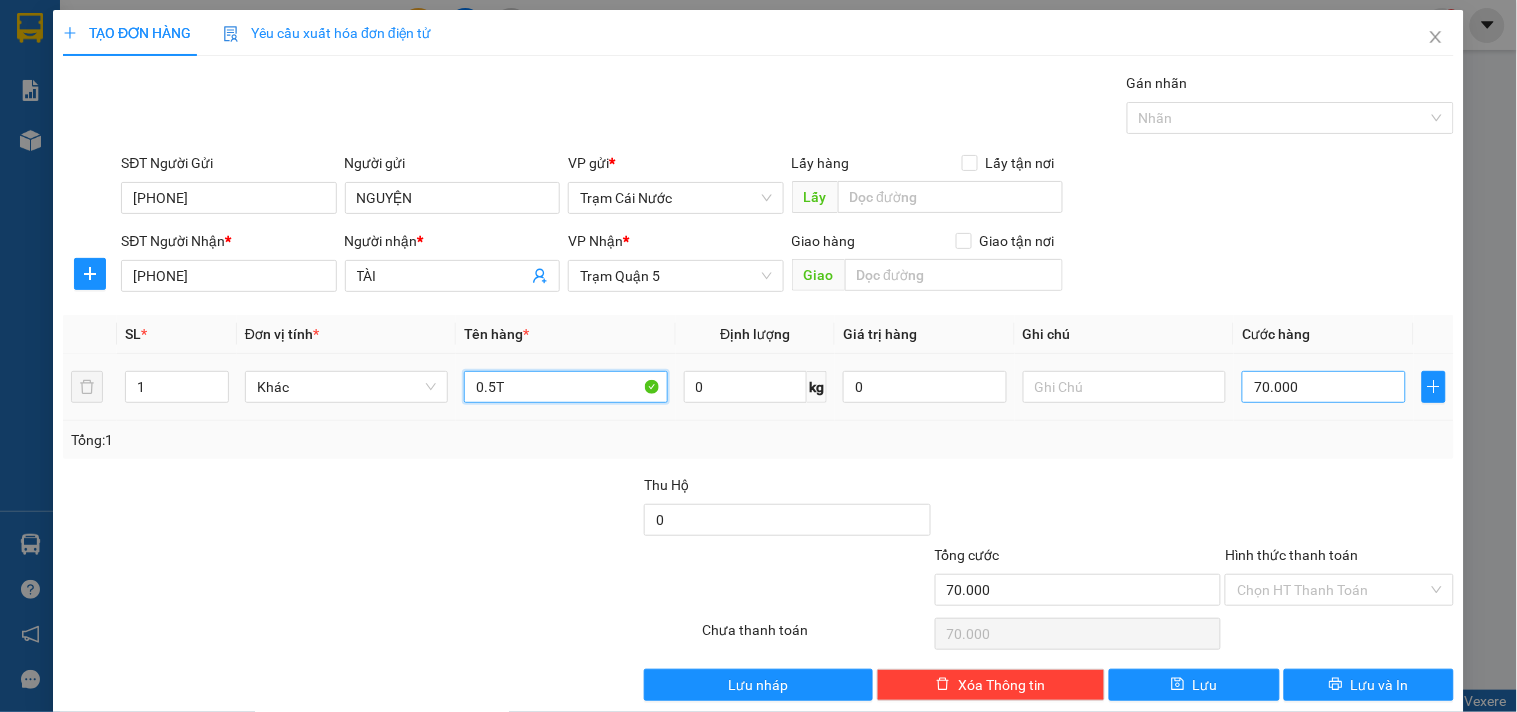 type on "0.5T" 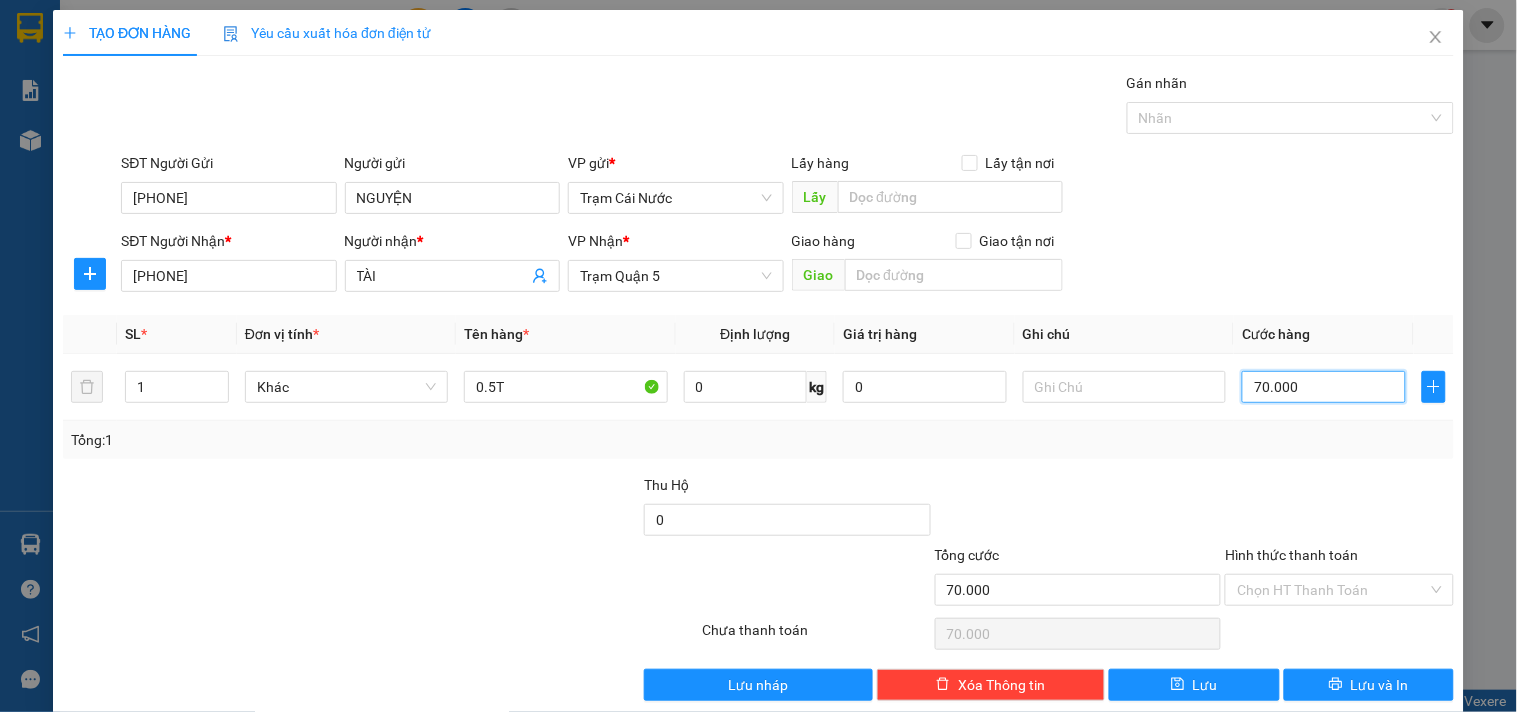 type on "0" 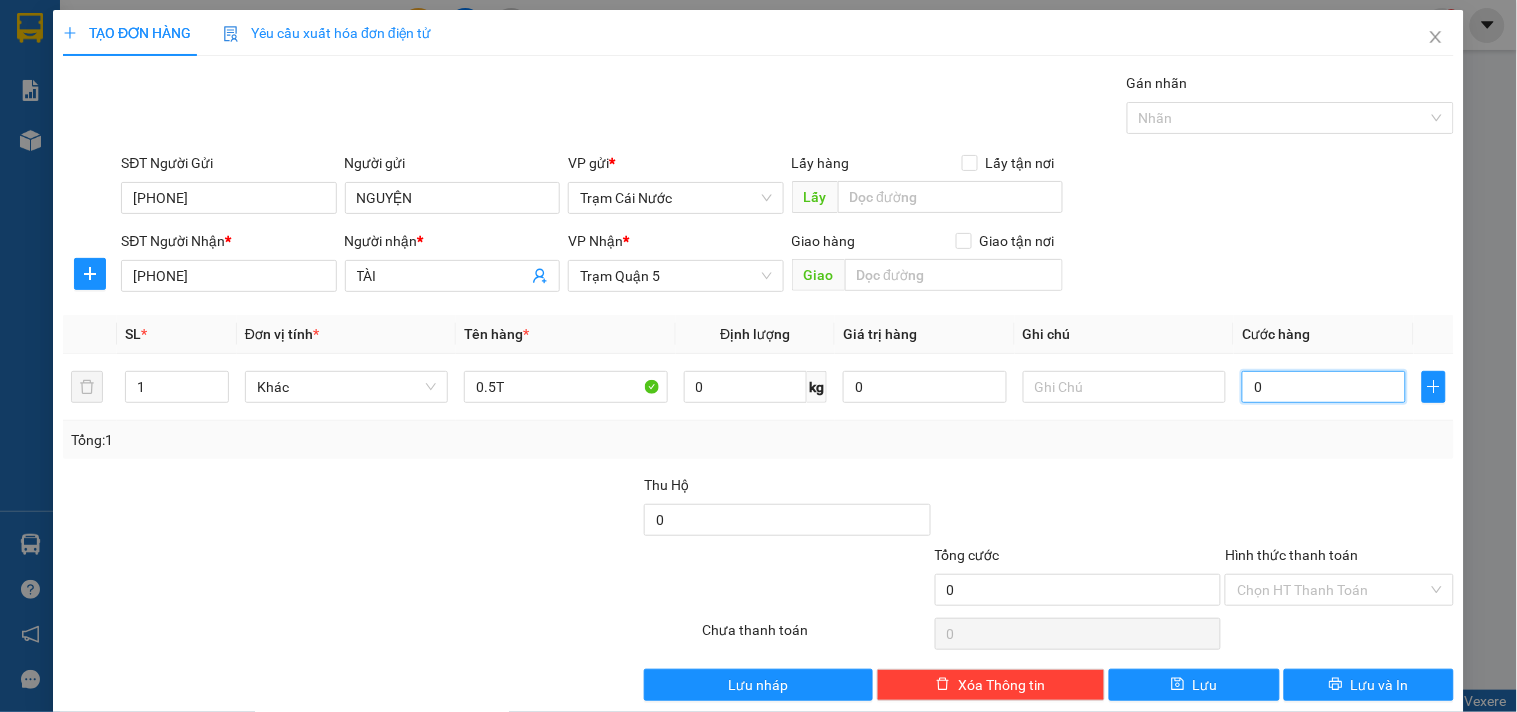 type on "0" 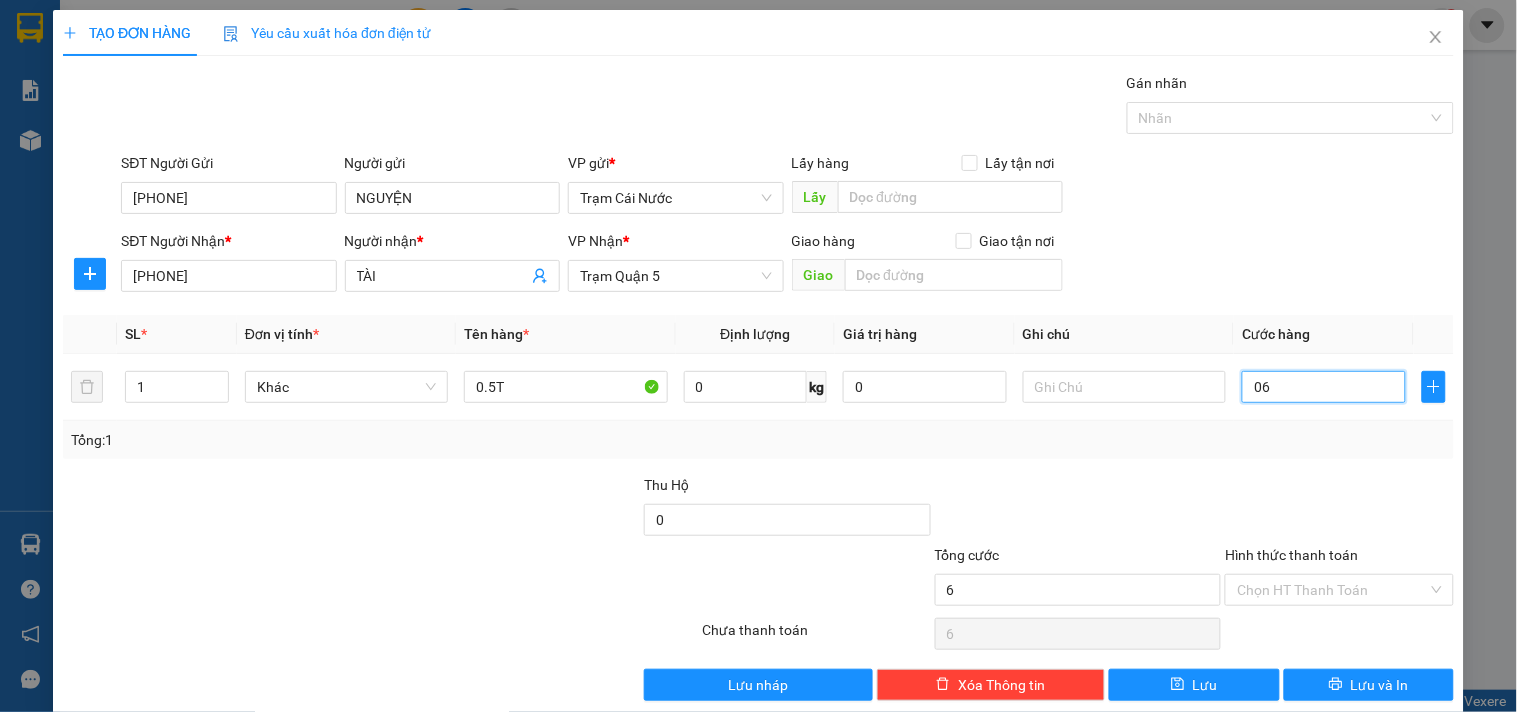 type on "60" 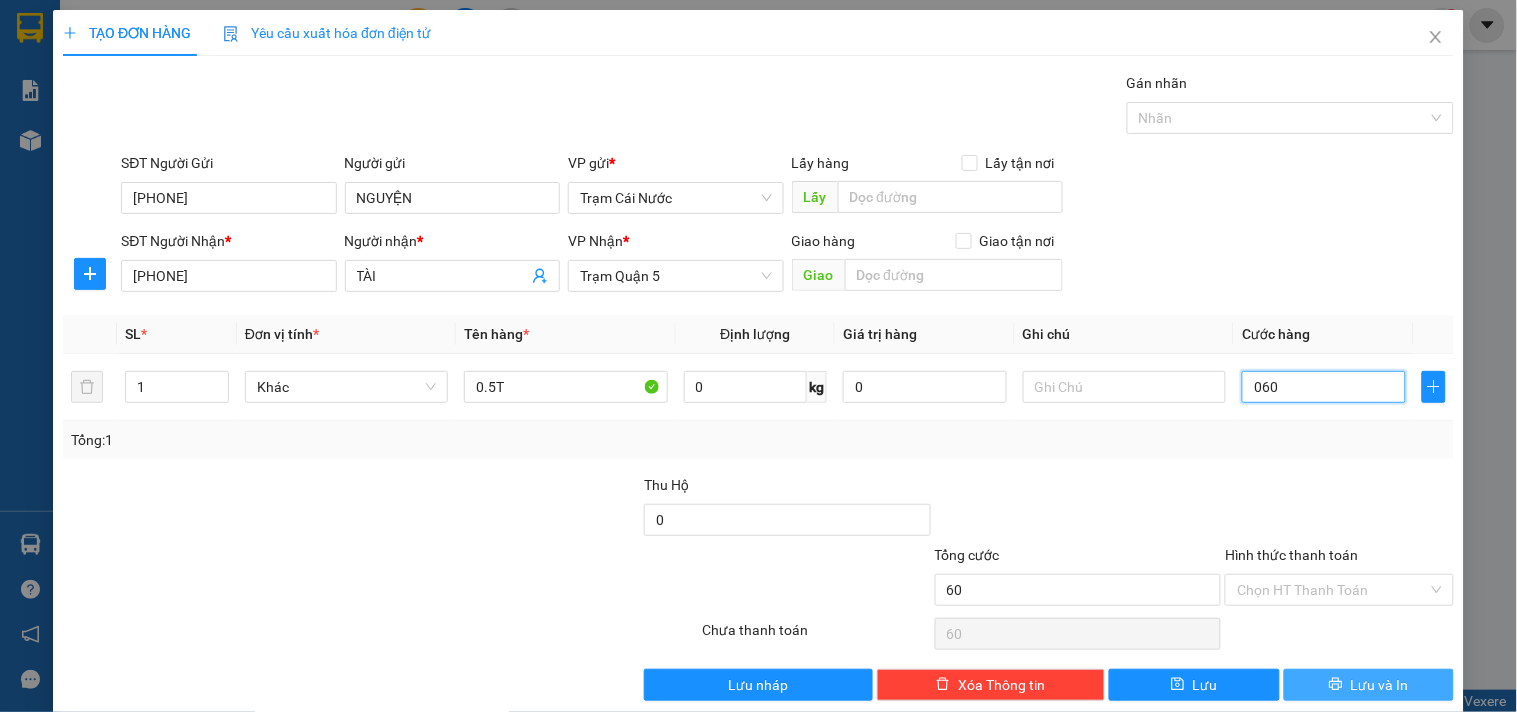type on "060" 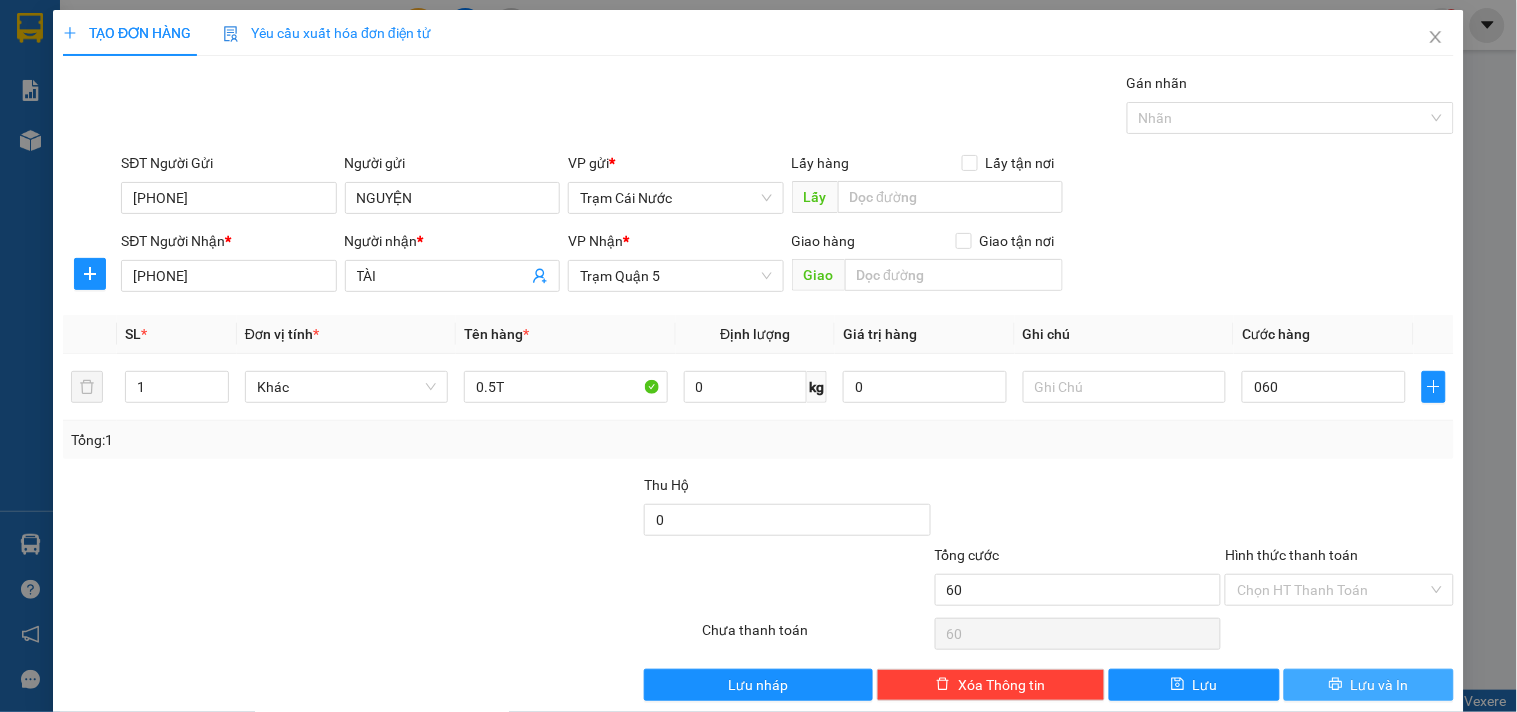 type on "60.000" 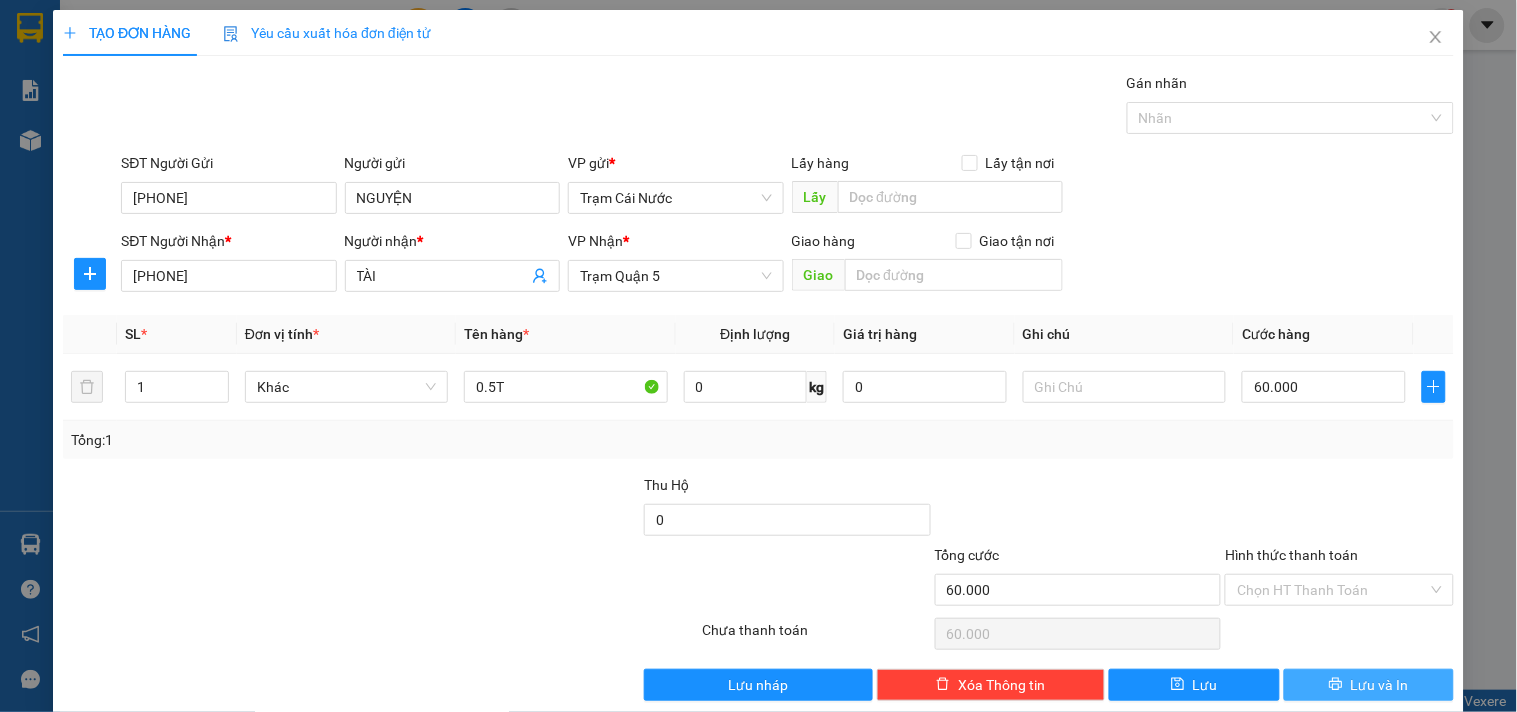 click on "Lưu và In" at bounding box center (1380, 685) 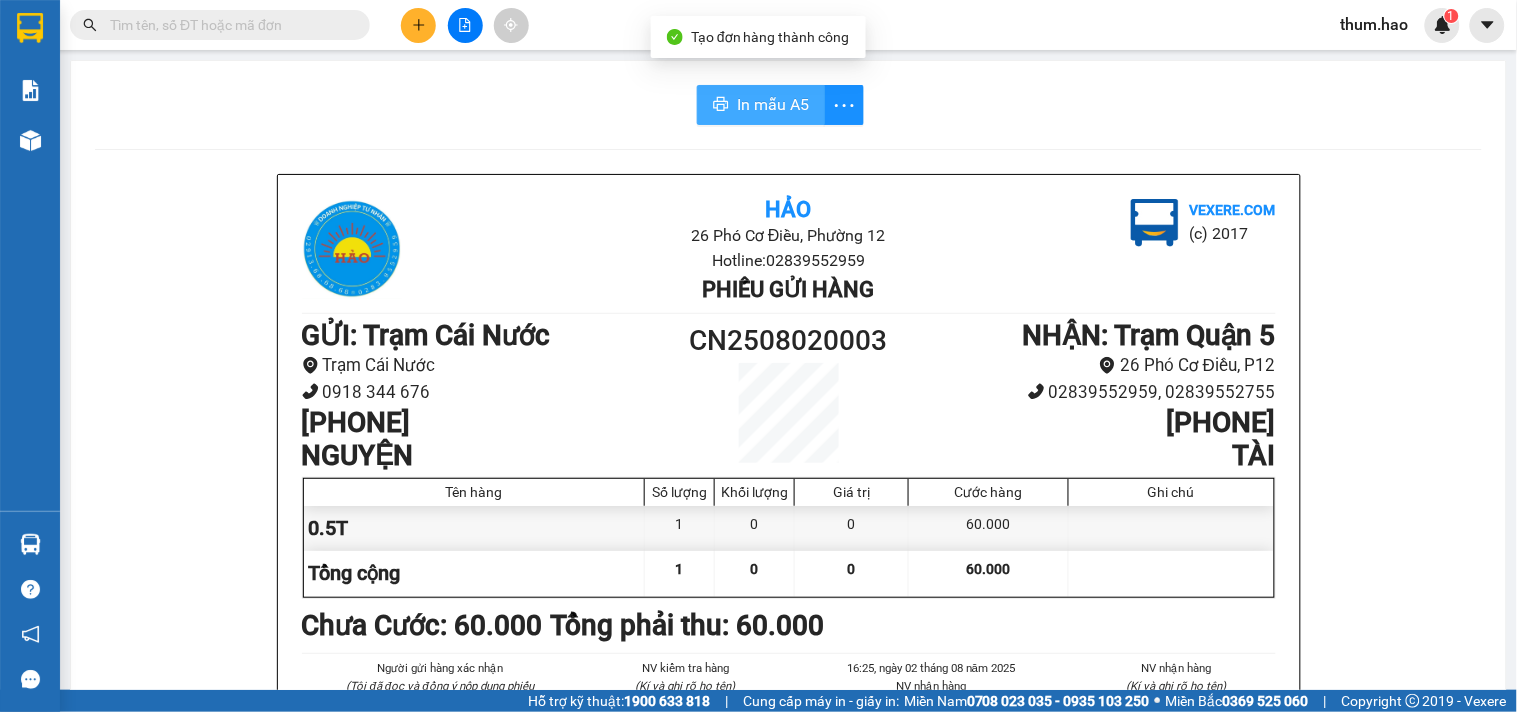 click on "In mẫu A5" at bounding box center [773, 104] 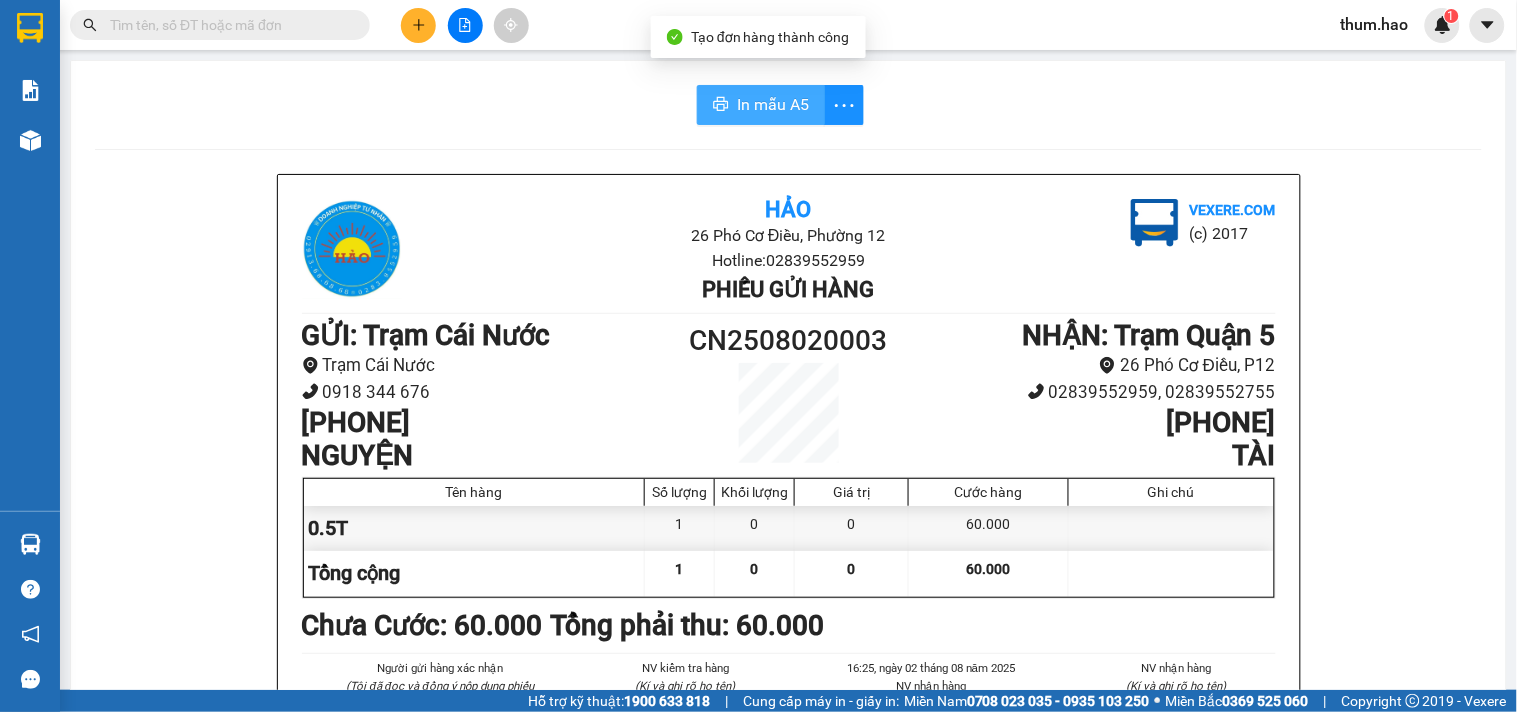 scroll, scrollTop: 0, scrollLeft: 0, axis: both 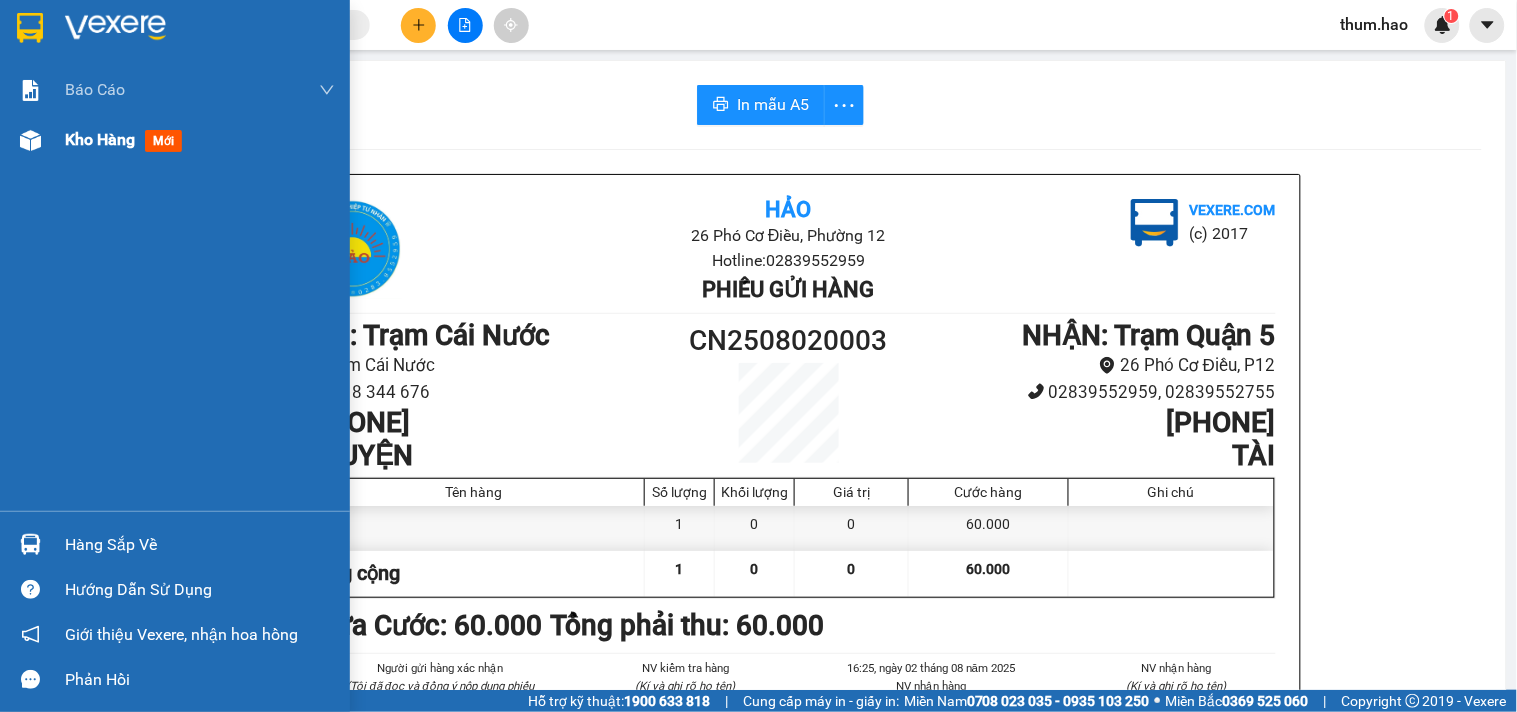click on "Kho hàng" at bounding box center [100, 139] 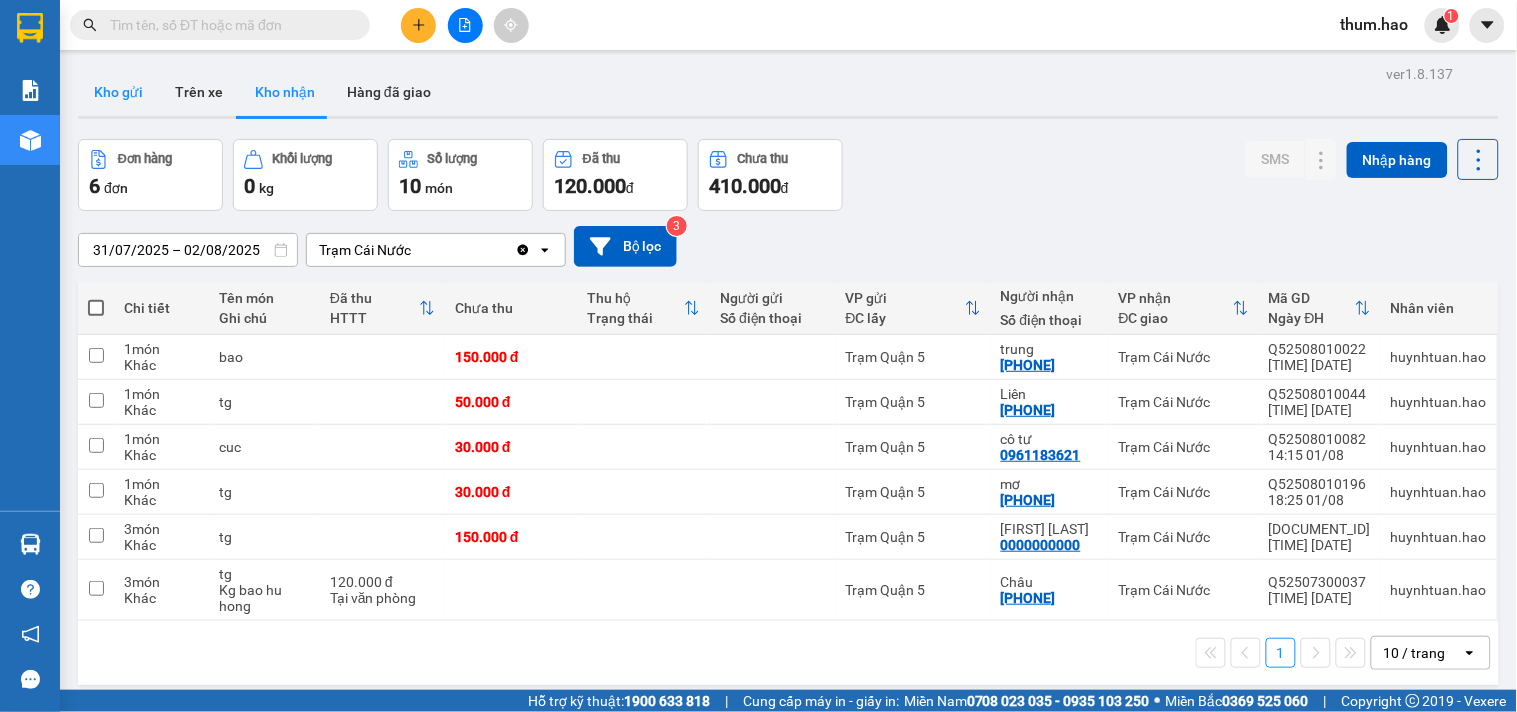 click on "Kho gửi" at bounding box center (118, 92) 